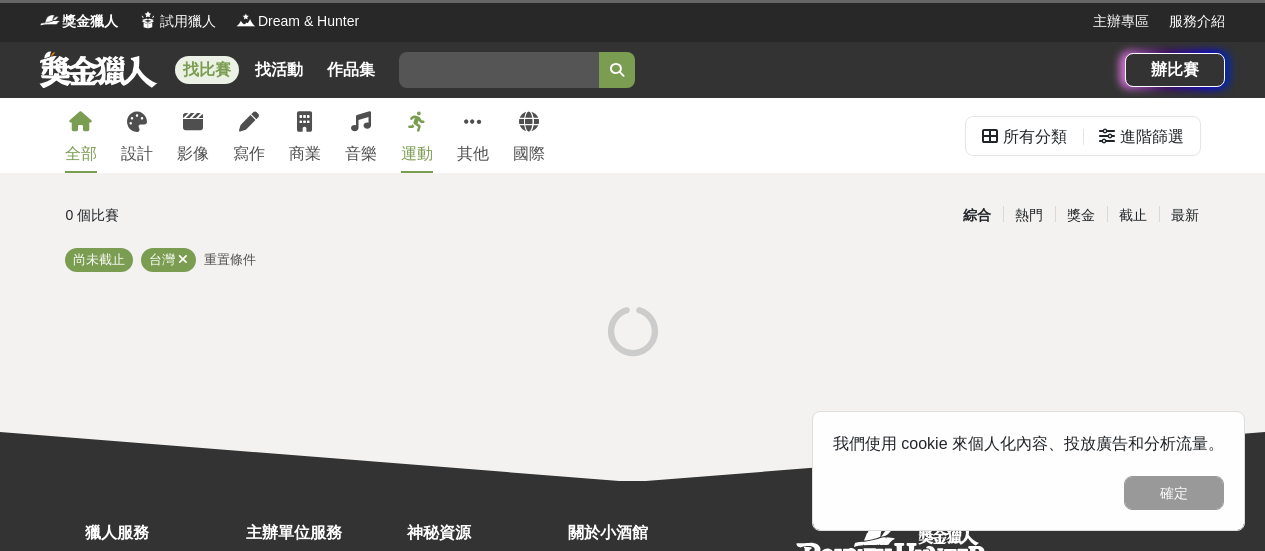 scroll, scrollTop: 0, scrollLeft: 0, axis: both 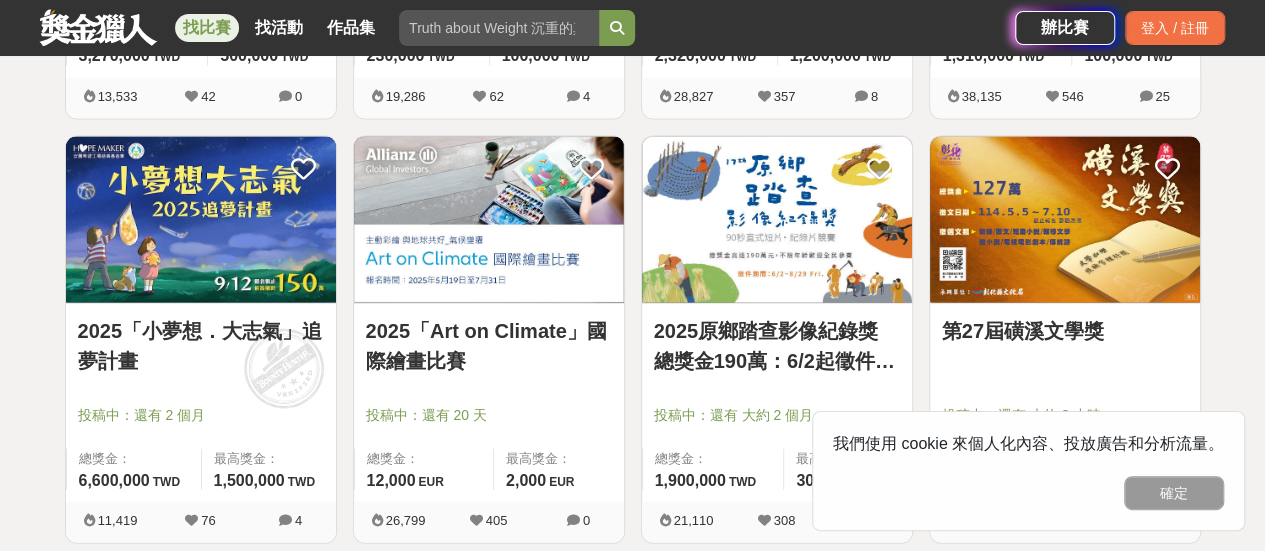 click on "全部 設計 影像 寫作 商業 音樂 運動 其他 國際 所有分類 進階篩選 873   個比賽 綜合 熱門 獎金 截止 最新 尚未截止 台灣 重置條件 Logitech MX 創意挑戰賽 投稿中：還有 大約 1 個月 總獎金： 139,280 139,280 TWD 最高獎金： -- 274,405 65 0 這樣Sale也可以： 安聯人壽創意銷售法募集 投稿中：還有 3 個月 總獎金： 500,000 500,000 TWD 最高獎金： 100,000 TWD 26,533 61 0 2025 Tuying Art 藝術節 社群圖文｜攝影 徵件競賽活動 投稿中：還有 大約 1 個月 總獎金： 120,000 120,000 TWD 最高獎金： 20,000 TWD 8,047 23 0 2025「臺灣繪果季」國產水果趣味繪畫比賽 投稿中：還有 2 個月 總獎金： 39,000 39,000 TWD 最高獎金： -- 5,604 49 0 來吧！Show出你的新『泰』度！國泰人壽全國創意行銷提案&圖文競賽 投票中：還有 15 天 總獎金： 1,000,260 100 萬 TWD 最高獎金： 180,000 TWD 183,801 755 0 2025 玩具及生活用品創意設計競賽 600,000 0" at bounding box center [632, -316] 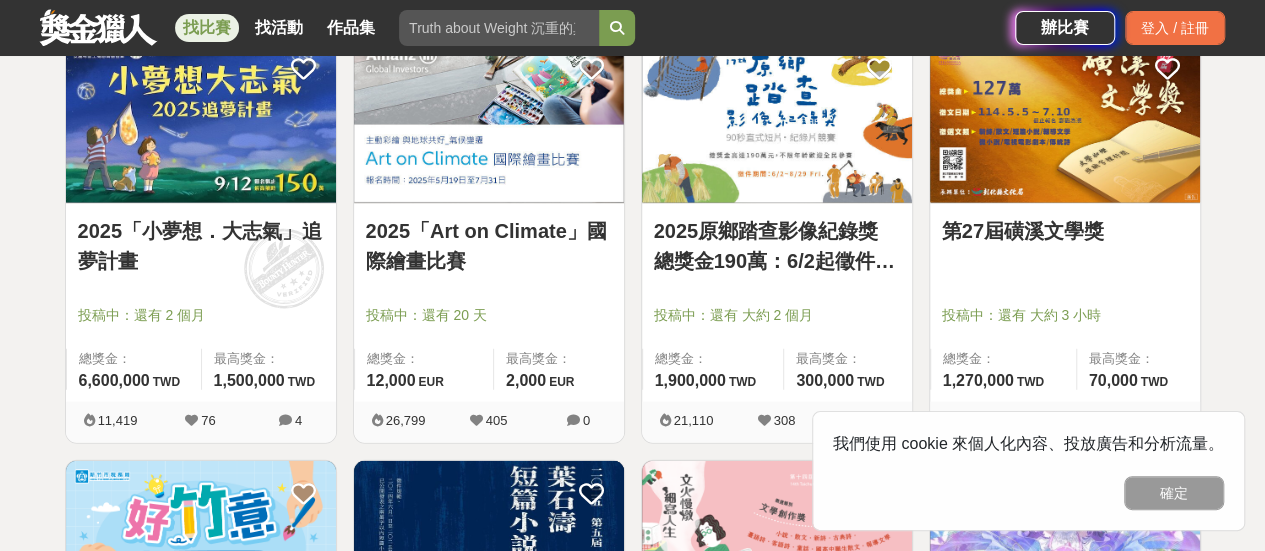 click on "2025「Art on Climate」國際繪畫比賽" at bounding box center [489, 246] 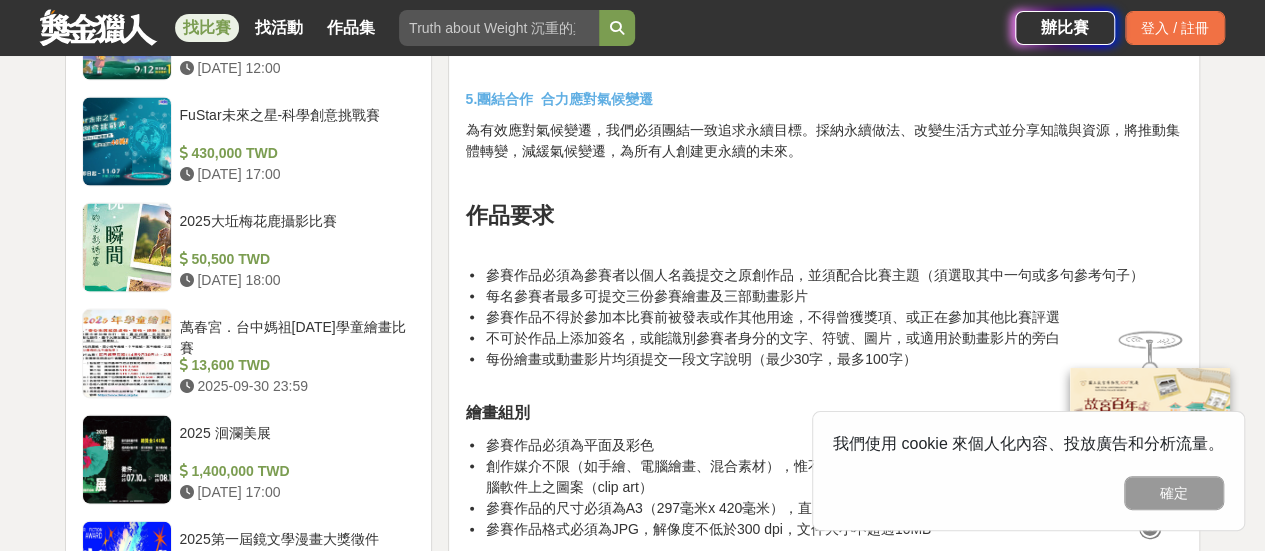 scroll, scrollTop: 1900, scrollLeft: 0, axis: vertical 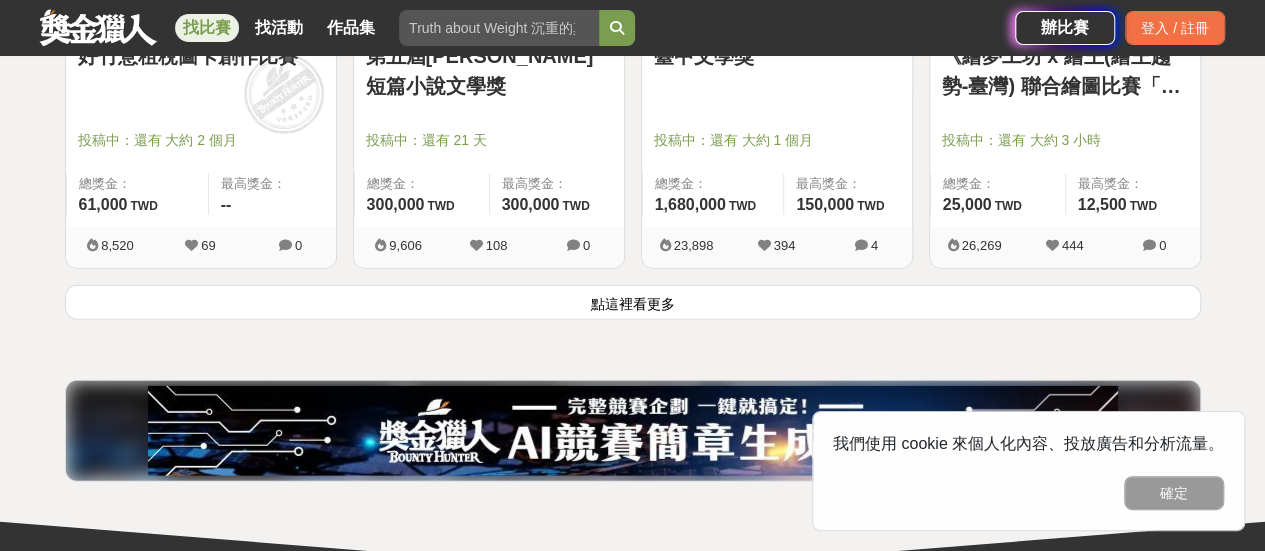 click on "點這裡看更多" at bounding box center [633, 302] 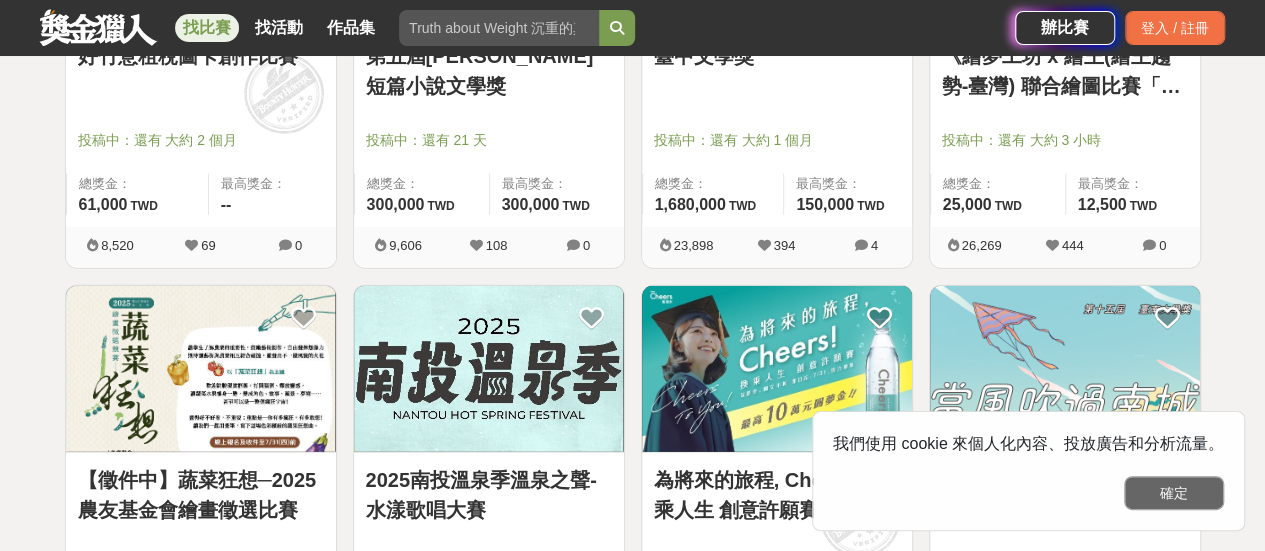 click on "確定" at bounding box center [1174, 493] 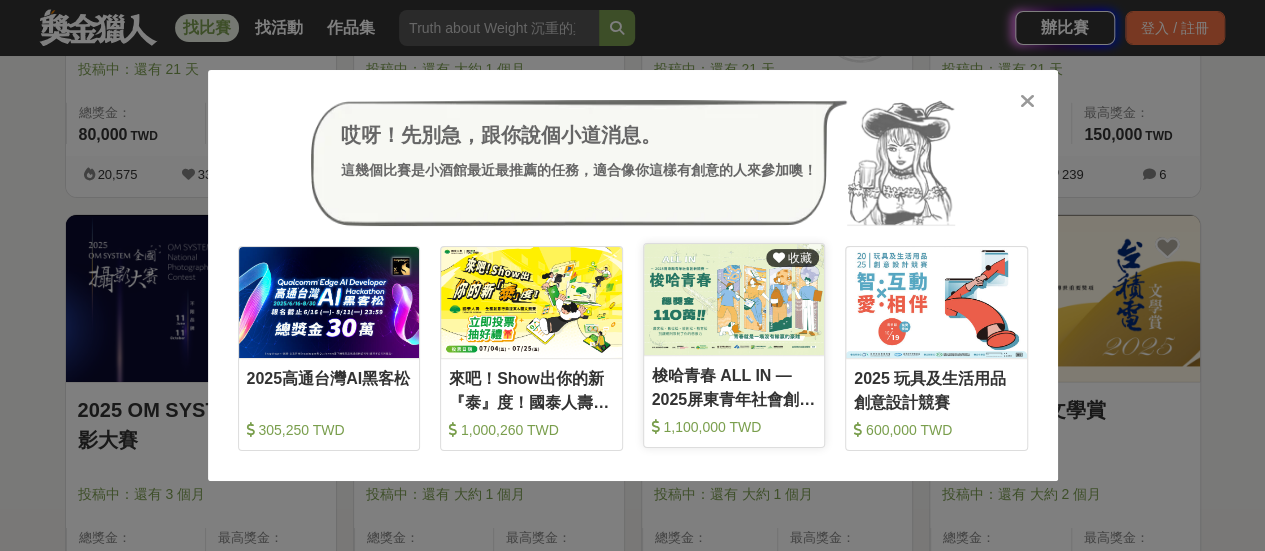 scroll, scrollTop: 3200, scrollLeft: 0, axis: vertical 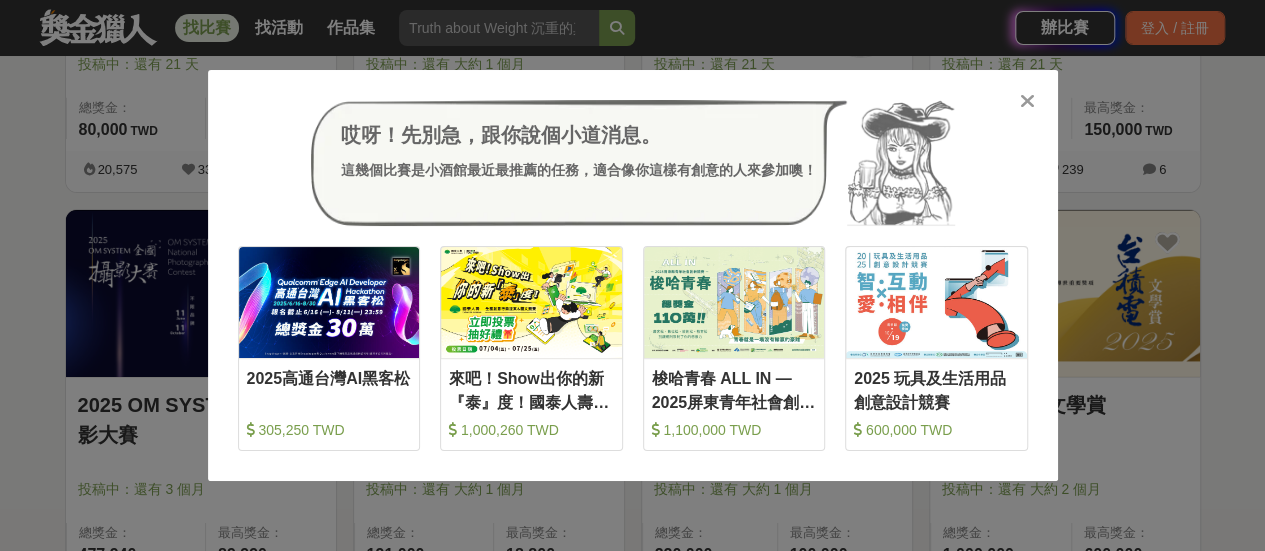 drag, startPoint x: 1027, startPoint y: 103, endPoint x: 960, endPoint y: 177, distance: 99.824844 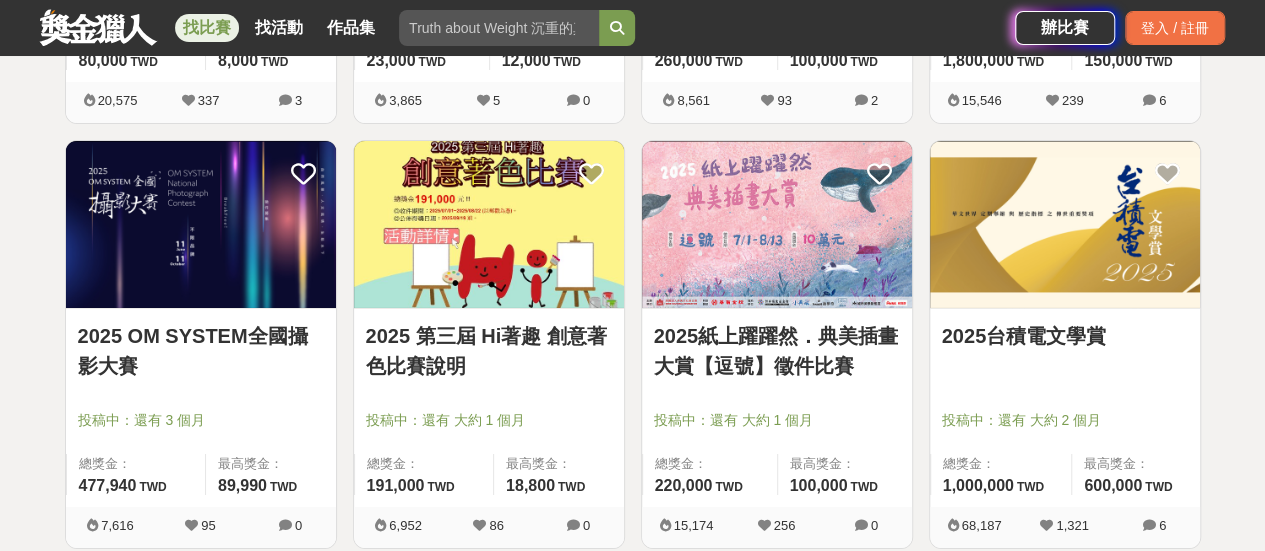 scroll, scrollTop: 3300, scrollLeft: 0, axis: vertical 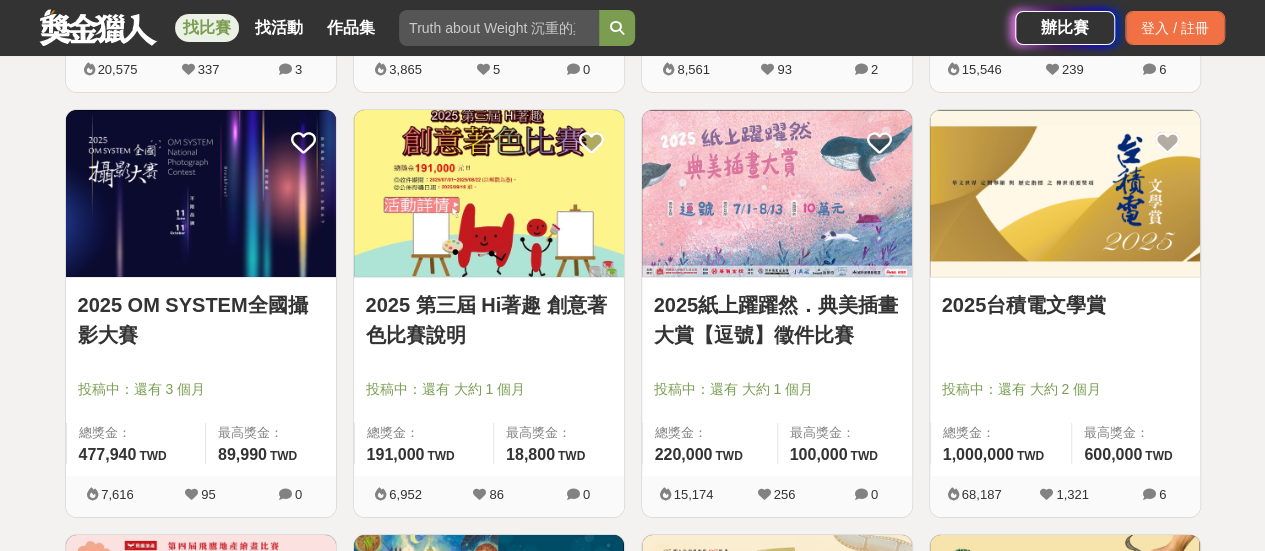 click on "2025台積電文學賞" at bounding box center (1065, 305) 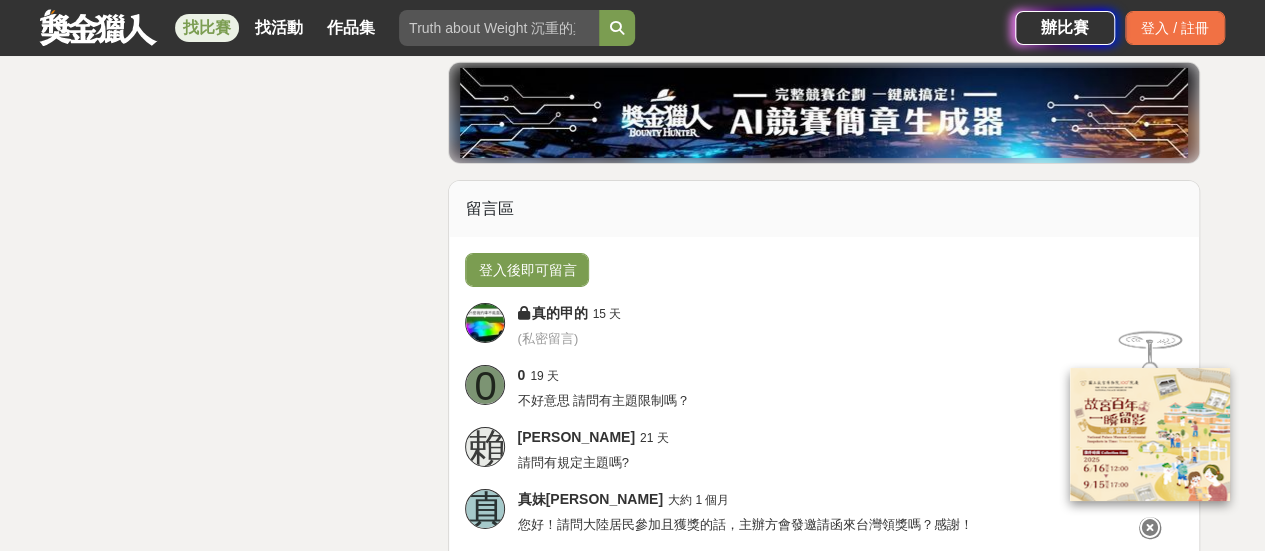 scroll, scrollTop: 3400, scrollLeft: 0, axis: vertical 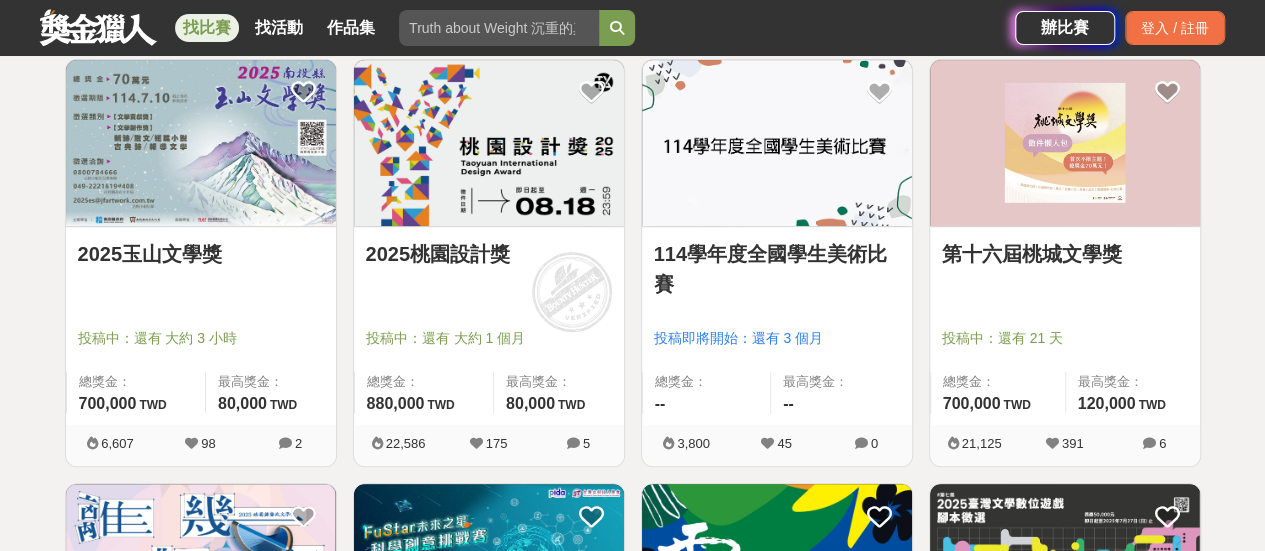click on "2025桃園設計獎" at bounding box center (489, 254) 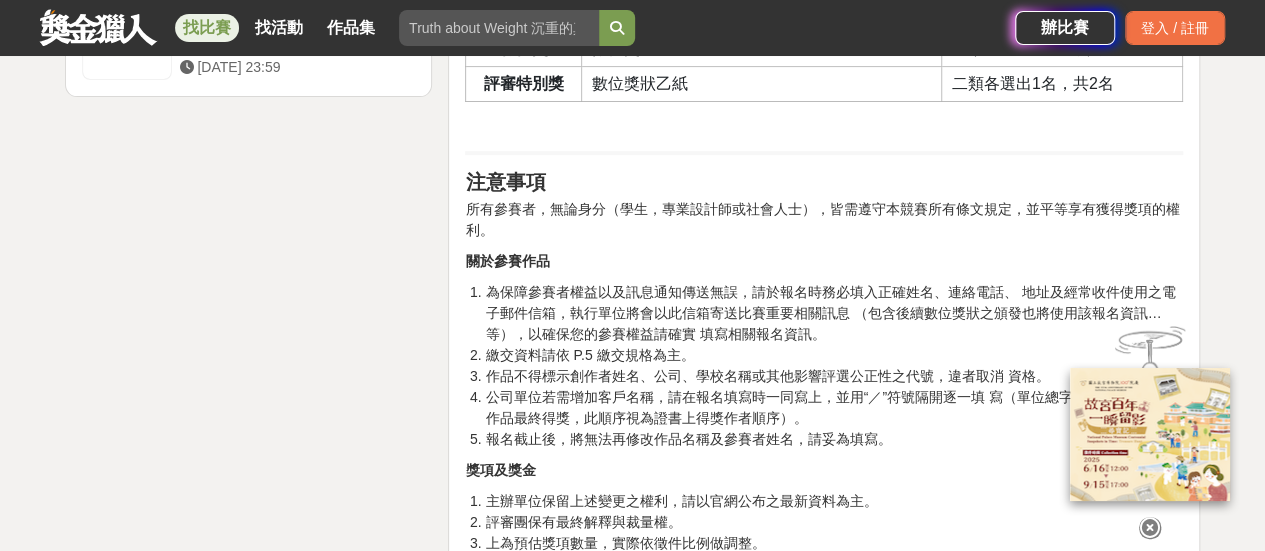scroll, scrollTop: 4200, scrollLeft: 0, axis: vertical 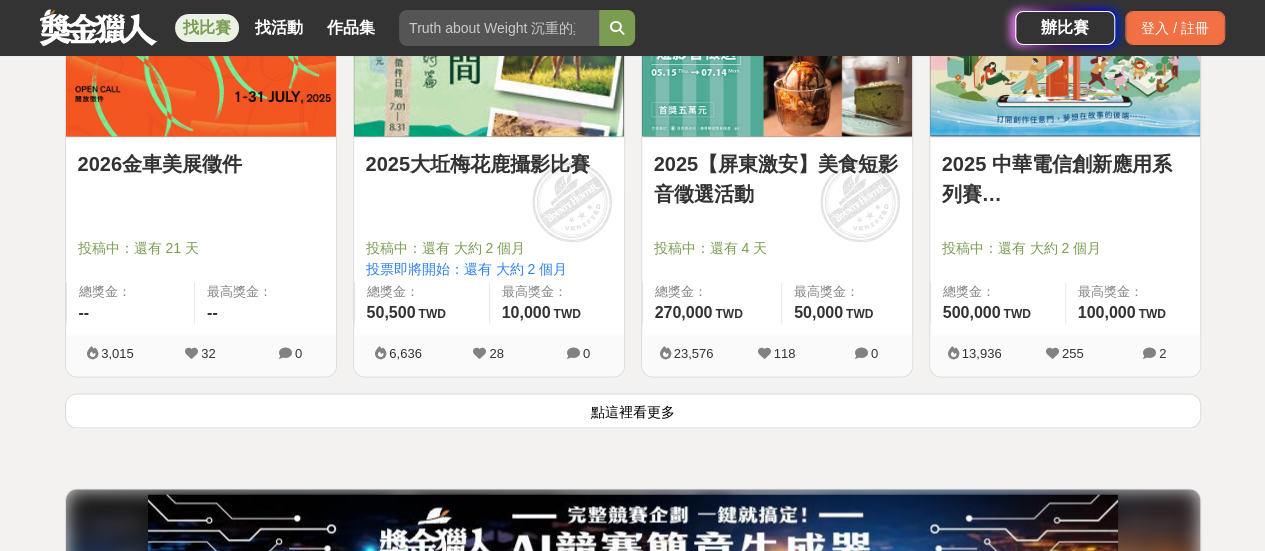 click on "點這裡看更多" at bounding box center (633, 410) 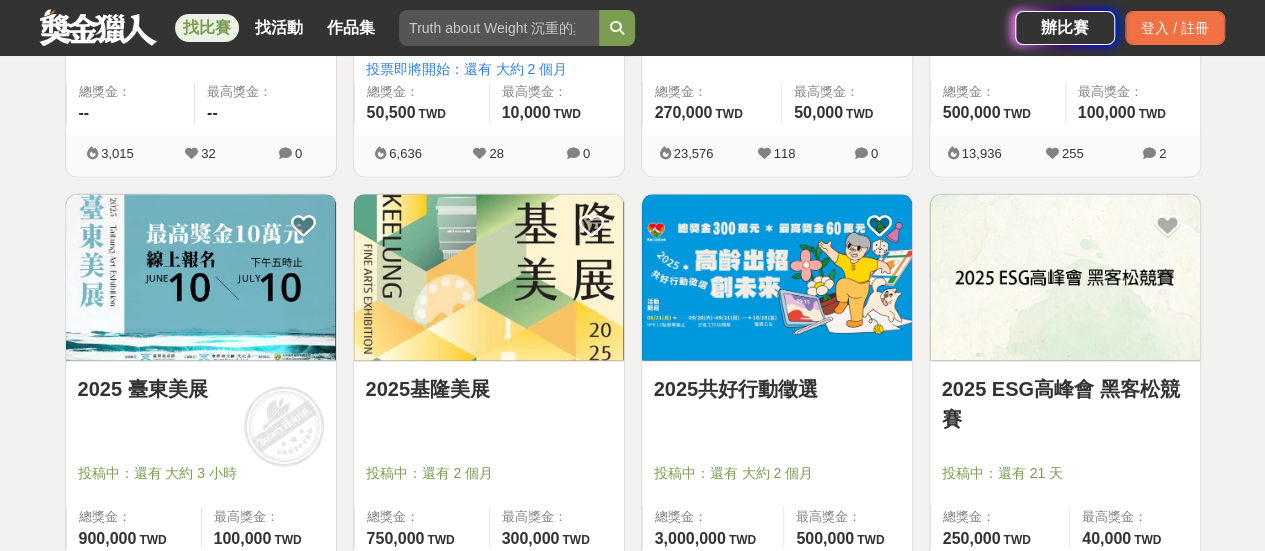 scroll, scrollTop: 5440, scrollLeft: 0, axis: vertical 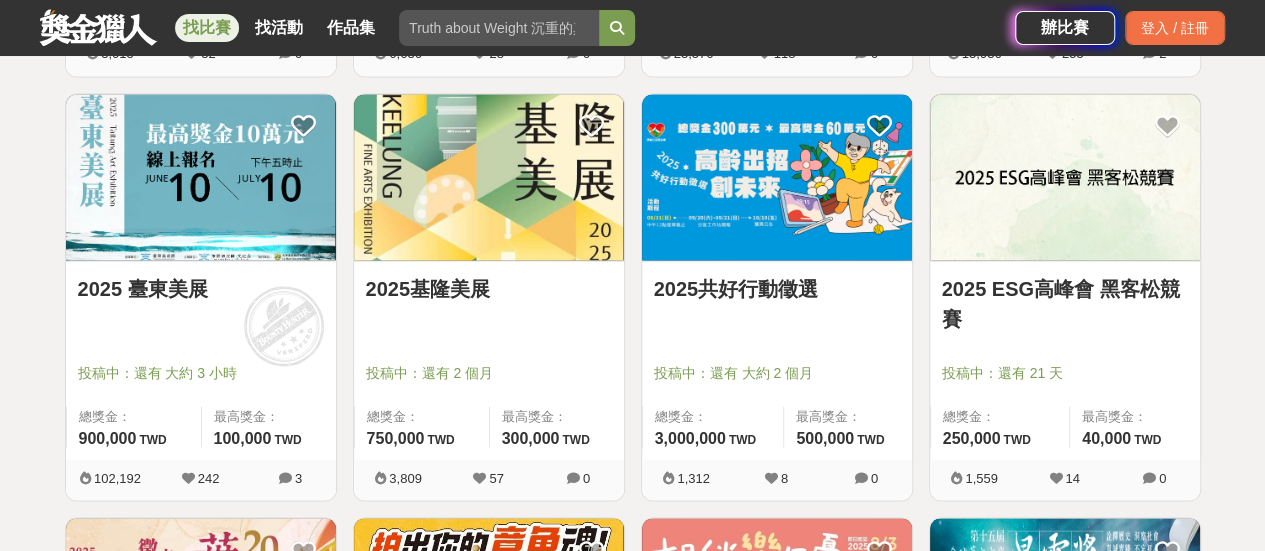 click on "2025 ESG高峰會 黑客松競賽" at bounding box center (1065, 303) 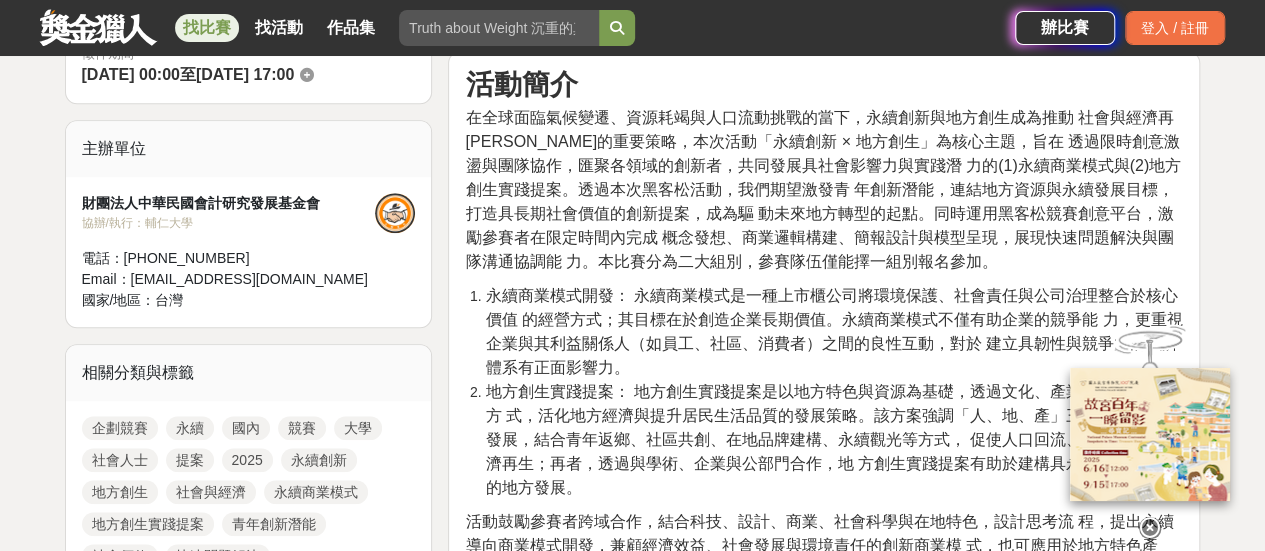 scroll, scrollTop: 600, scrollLeft: 0, axis: vertical 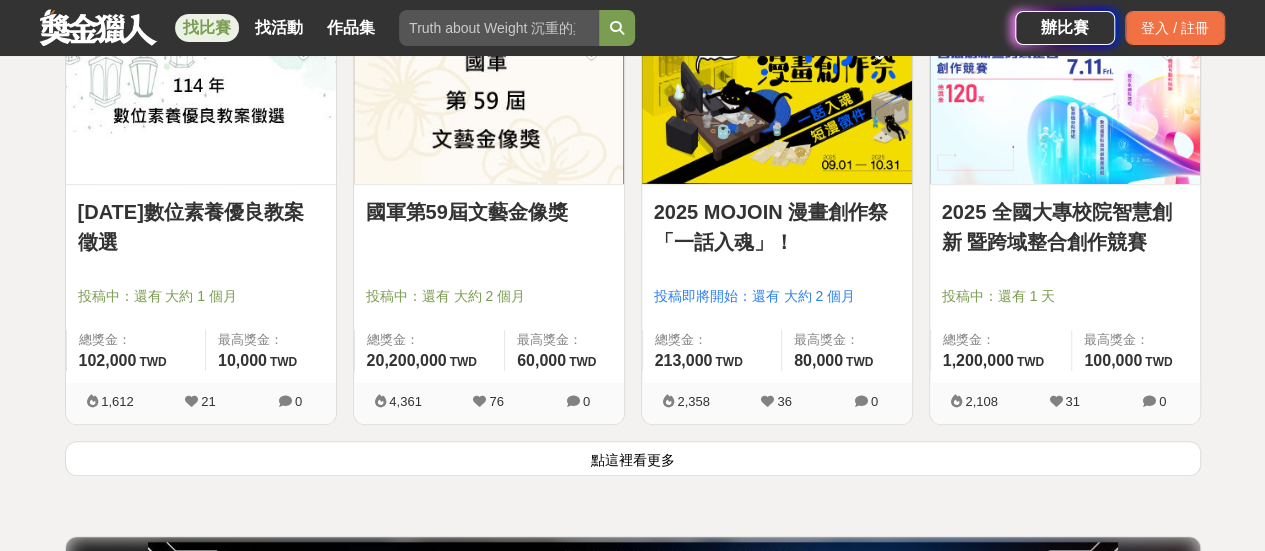 click on "點這裡看更多" at bounding box center (633, 458) 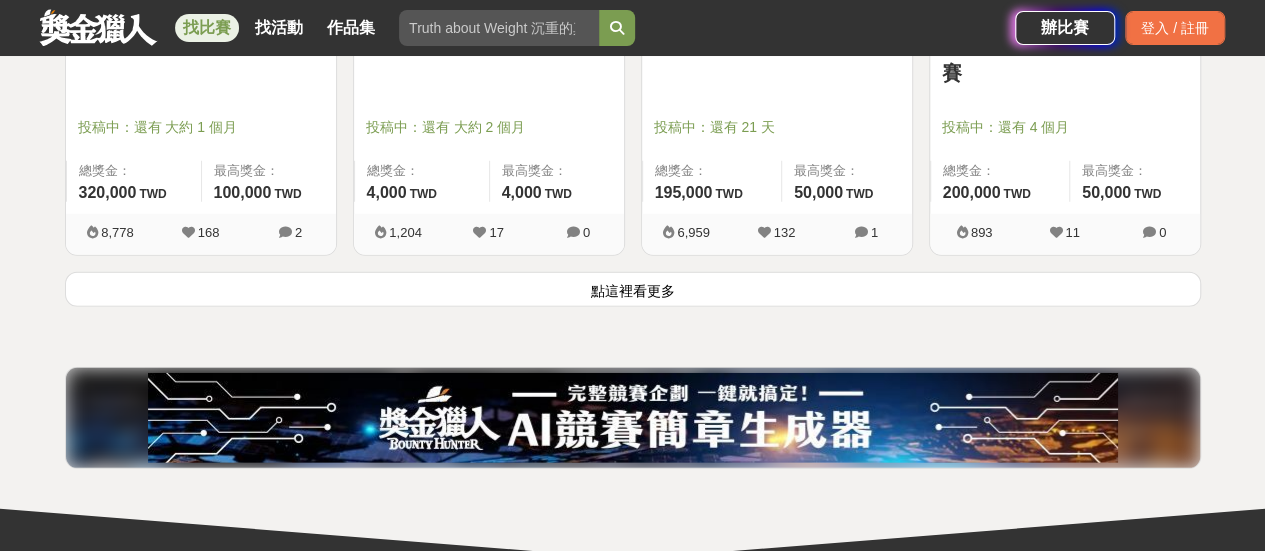 scroll, scrollTop: 10628, scrollLeft: 0, axis: vertical 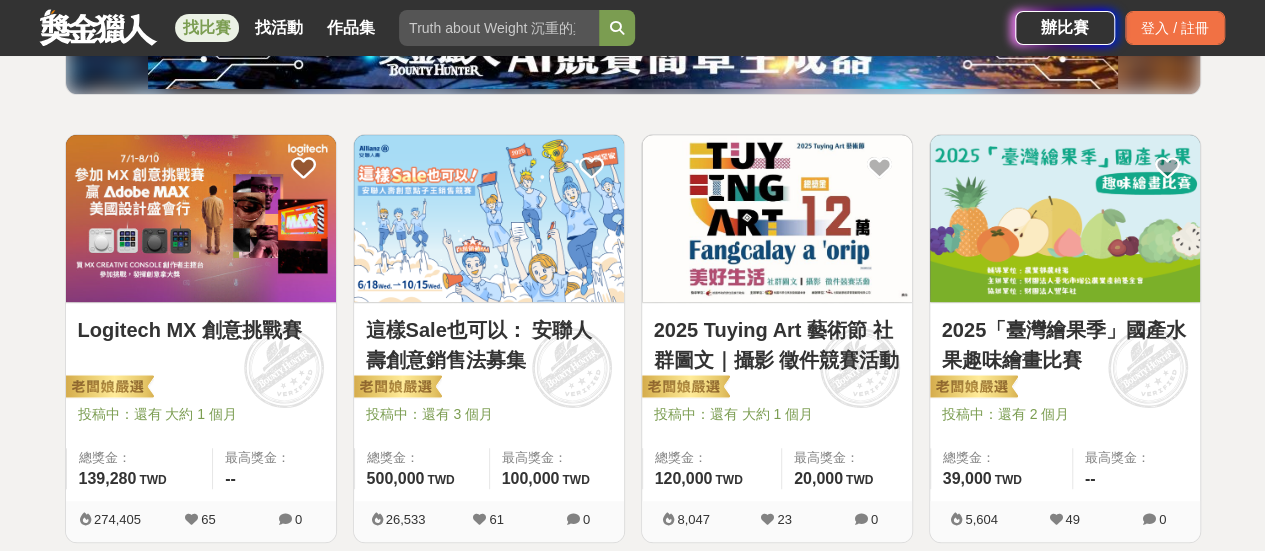 click on "這樣Sale也可以： 安聯人壽創意銷售法募集" at bounding box center (489, 345) 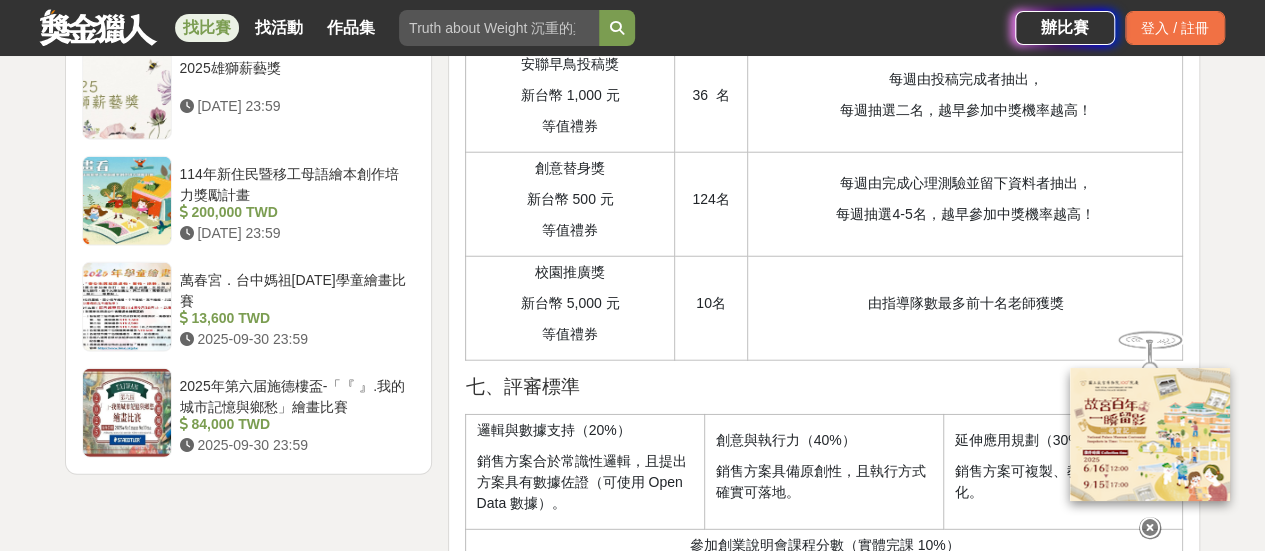 scroll, scrollTop: 2800, scrollLeft: 0, axis: vertical 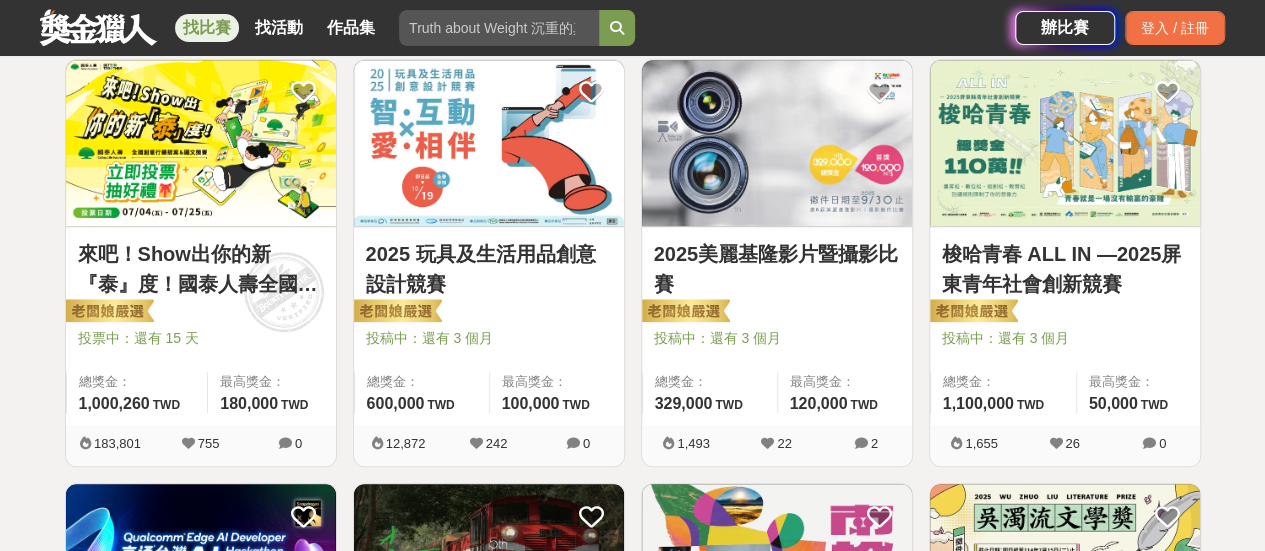 click on "2025美麗基隆影片暨攝影比賽" at bounding box center [777, 269] 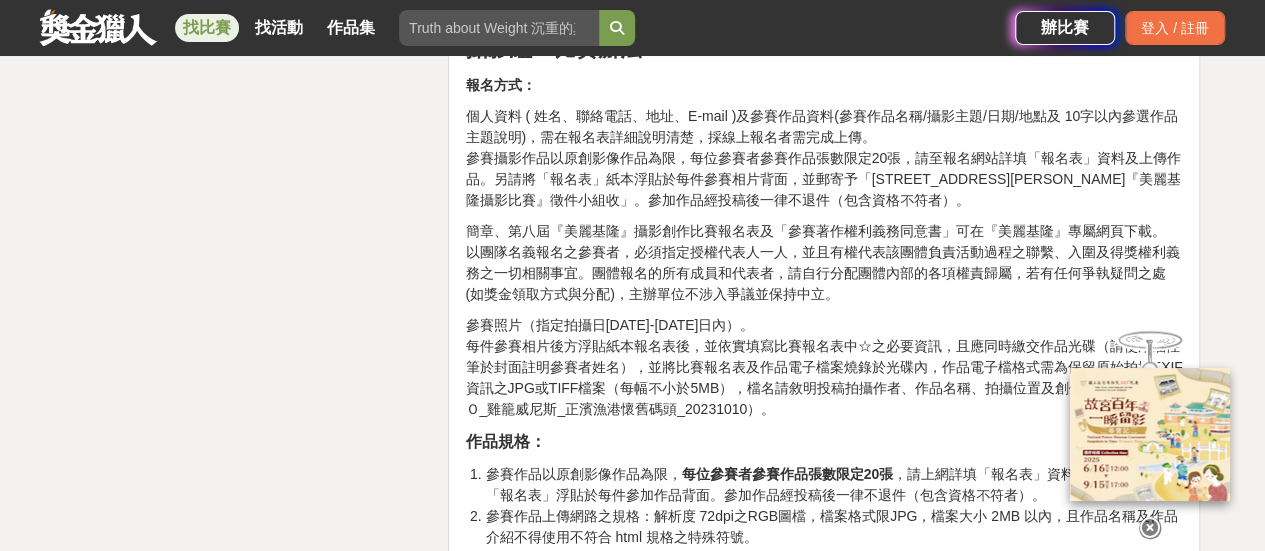 scroll, scrollTop: 3300, scrollLeft: 0, axis: vertical 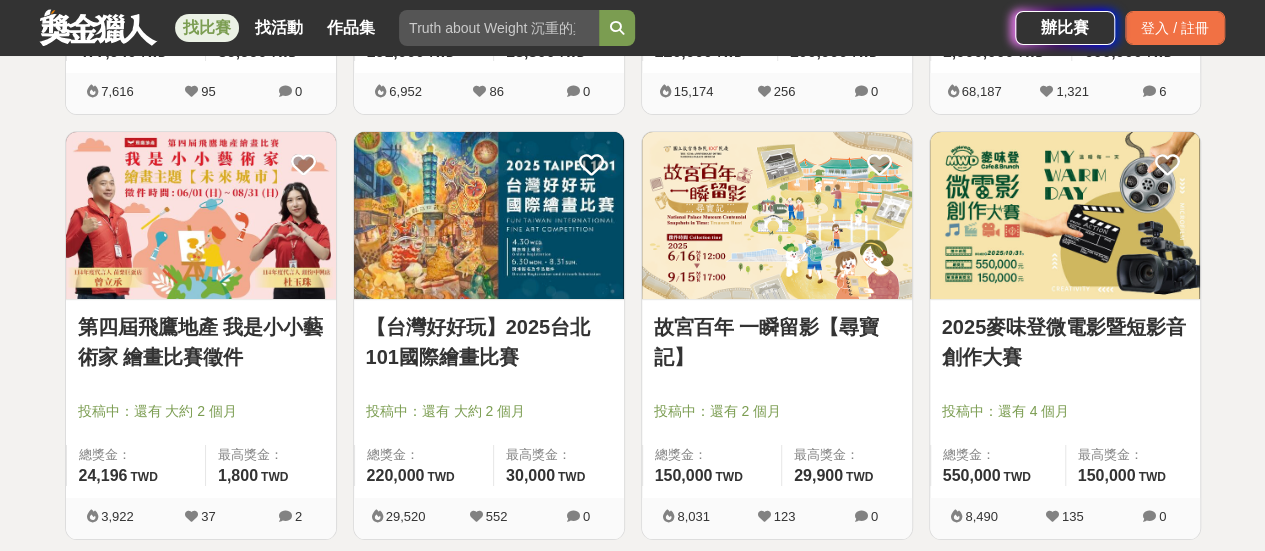 click on "【台灣好好玩】2025台北101國際繪畫比賽" at bounding box center [489, 342] 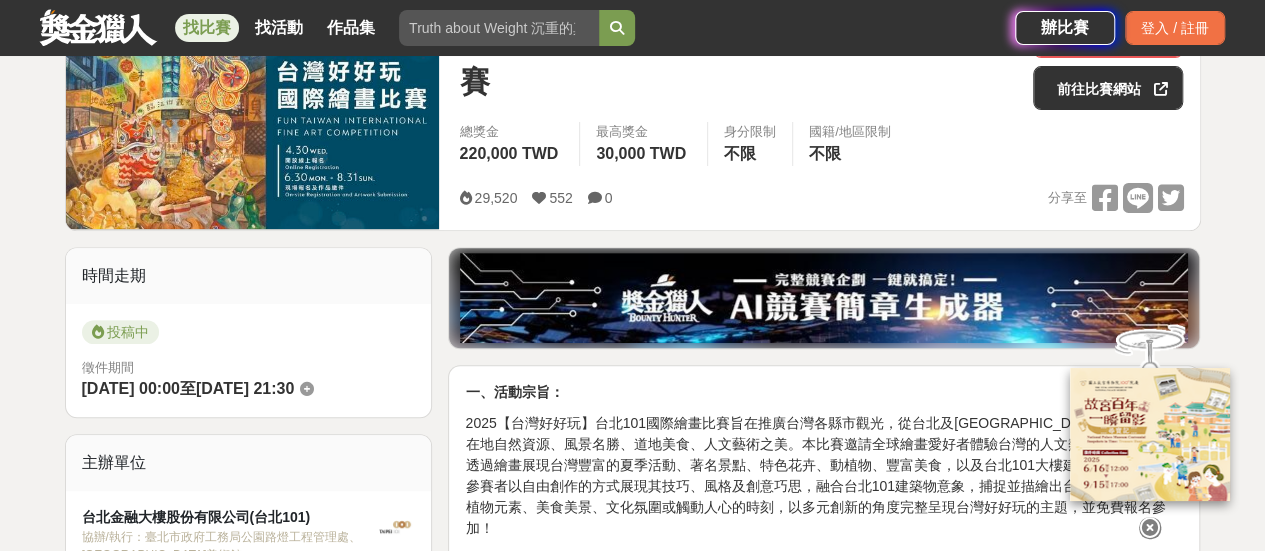 scroll, scrollTop: 500, scrollLeft: 0, axis: vertical 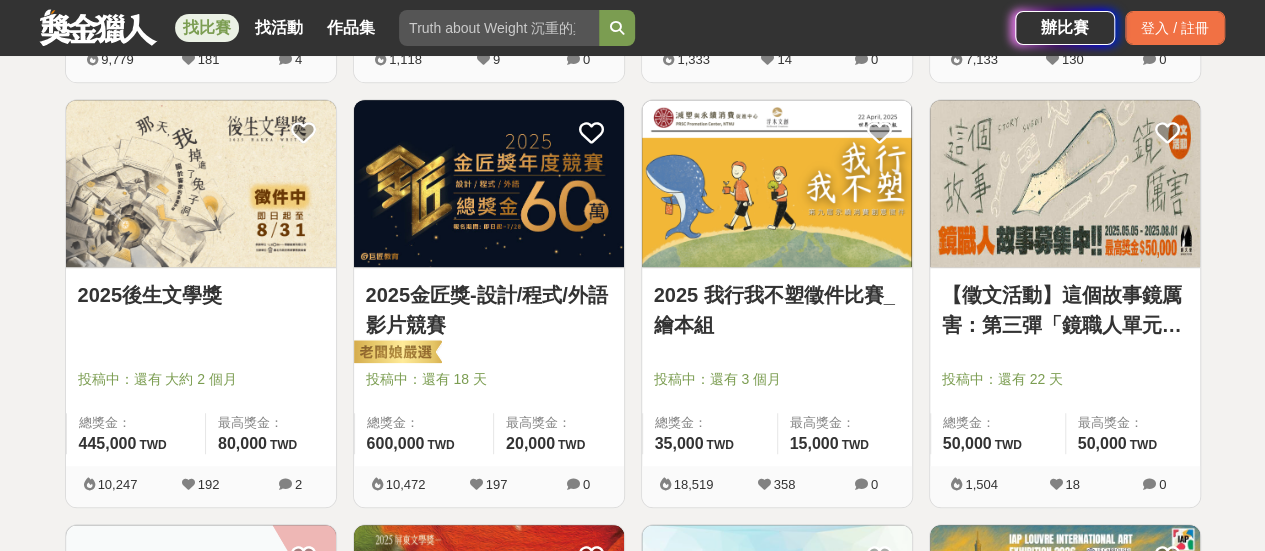 click on "2025 我行我不塑徵件比賽_繪本組" at bounding box center [777, 310] 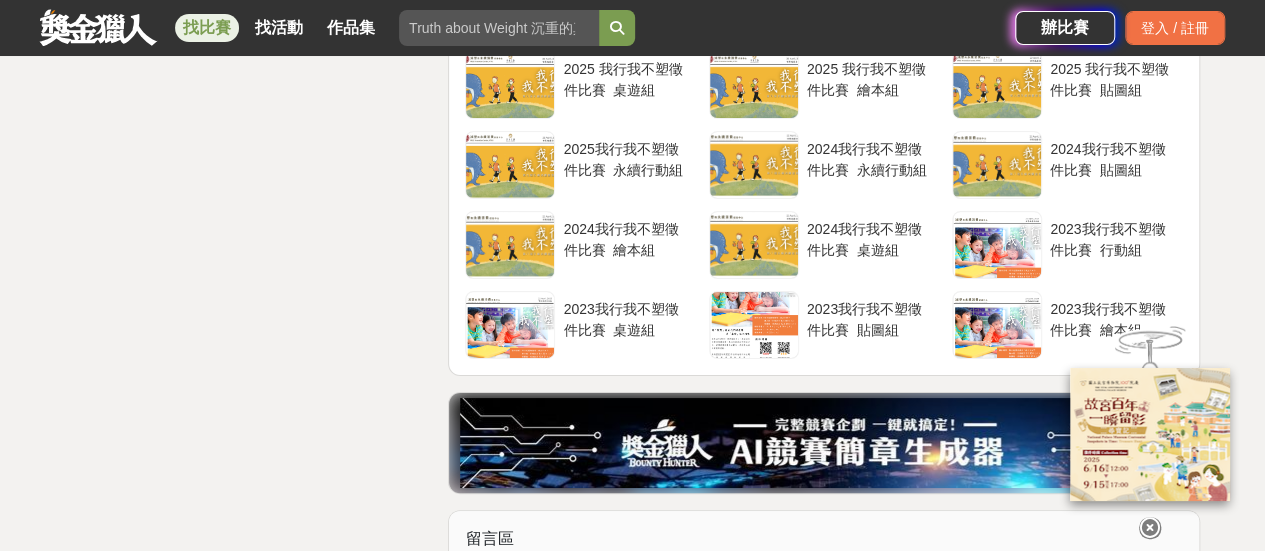 scroll, scrollTop: 3800, scrollLeft: 0, axis: vertical 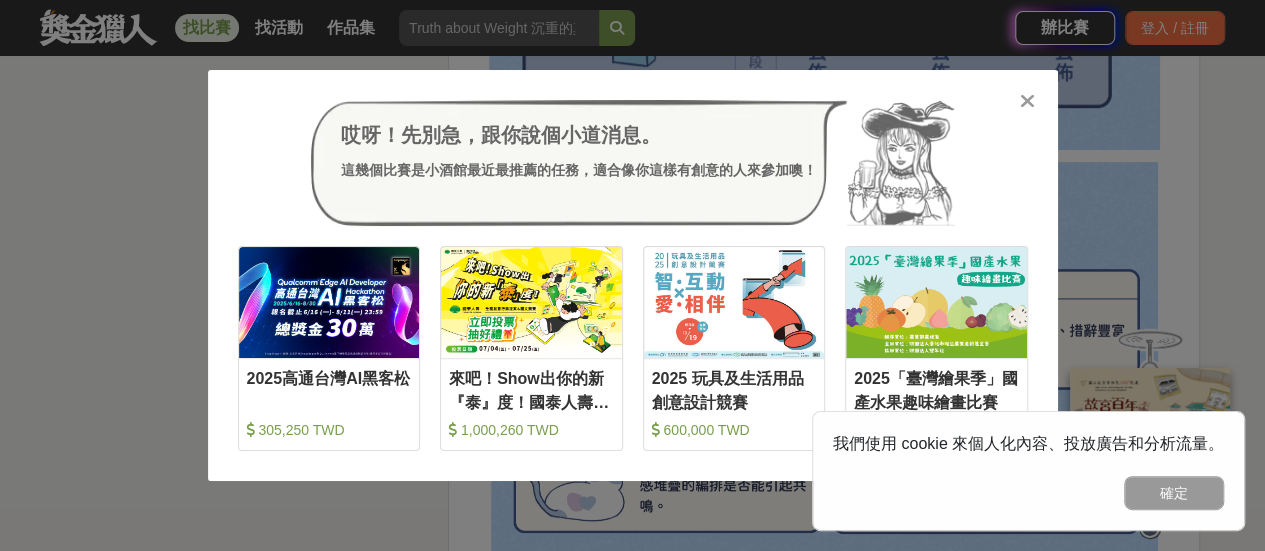 click at bounding box center [1027, 101] 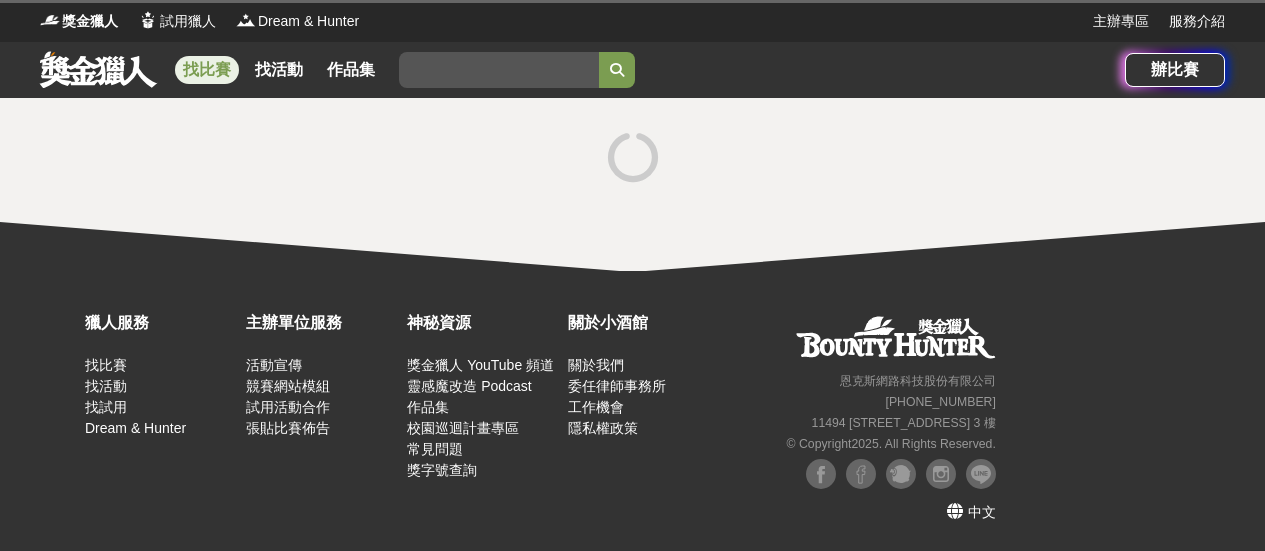 scroll, scrollTop: 0, scrollLeft: 0, axis: both 